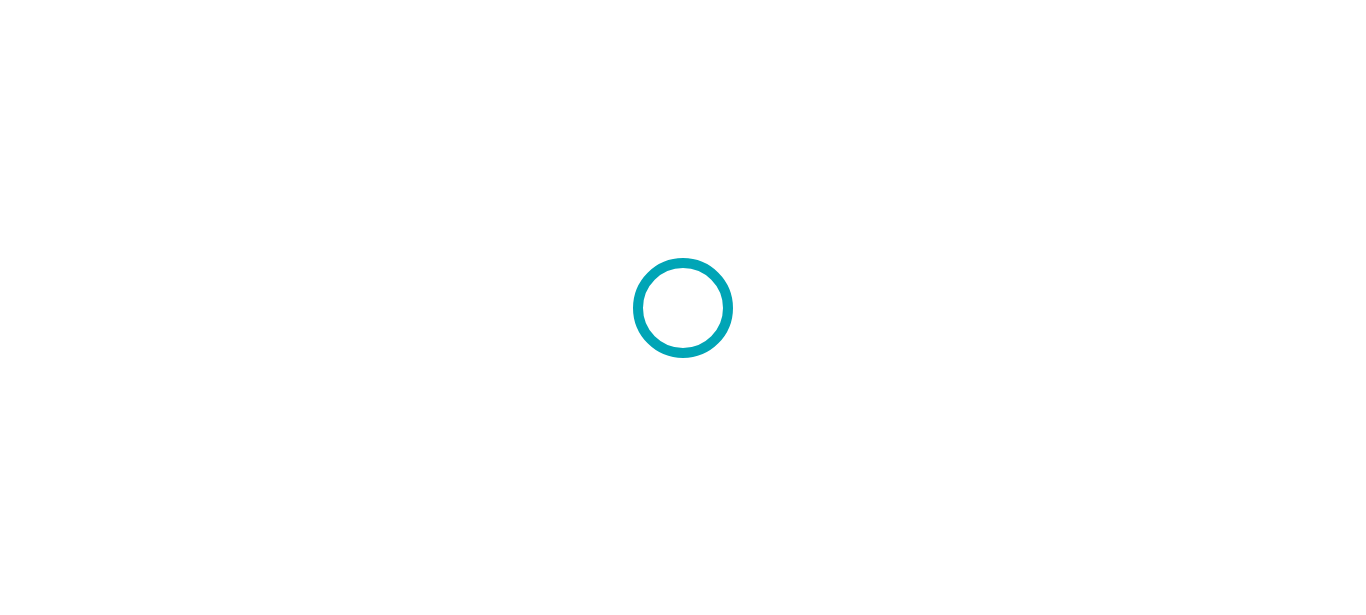 scroll, scrollTop: 0, scrollLeft: 0, axis: both 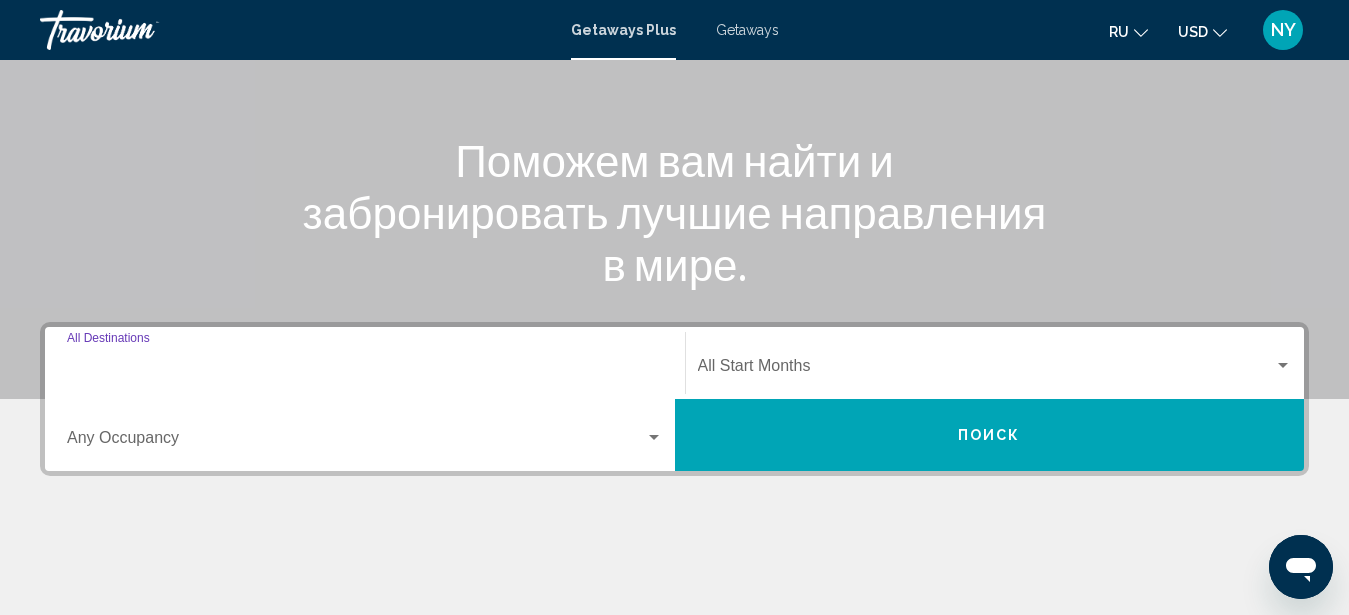 click on "Destination All Destinations" at bounding box center [365, 370] 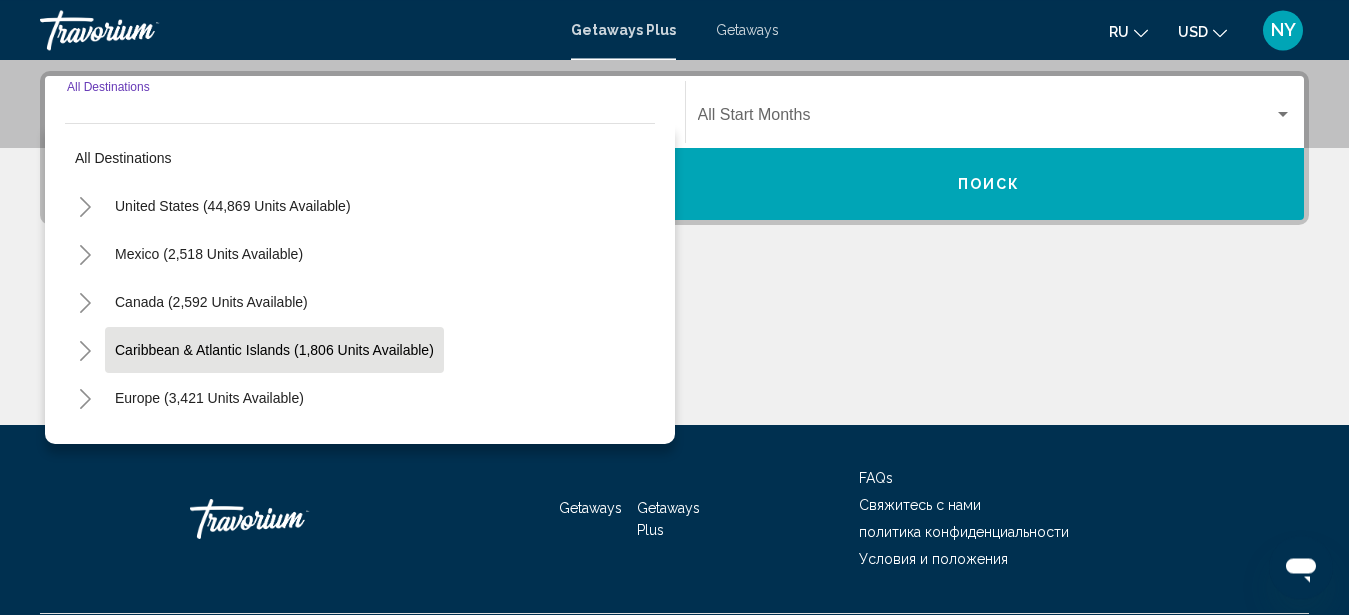 scroll, scrollTop: 458, scrollLeft: 0, axis: vertical 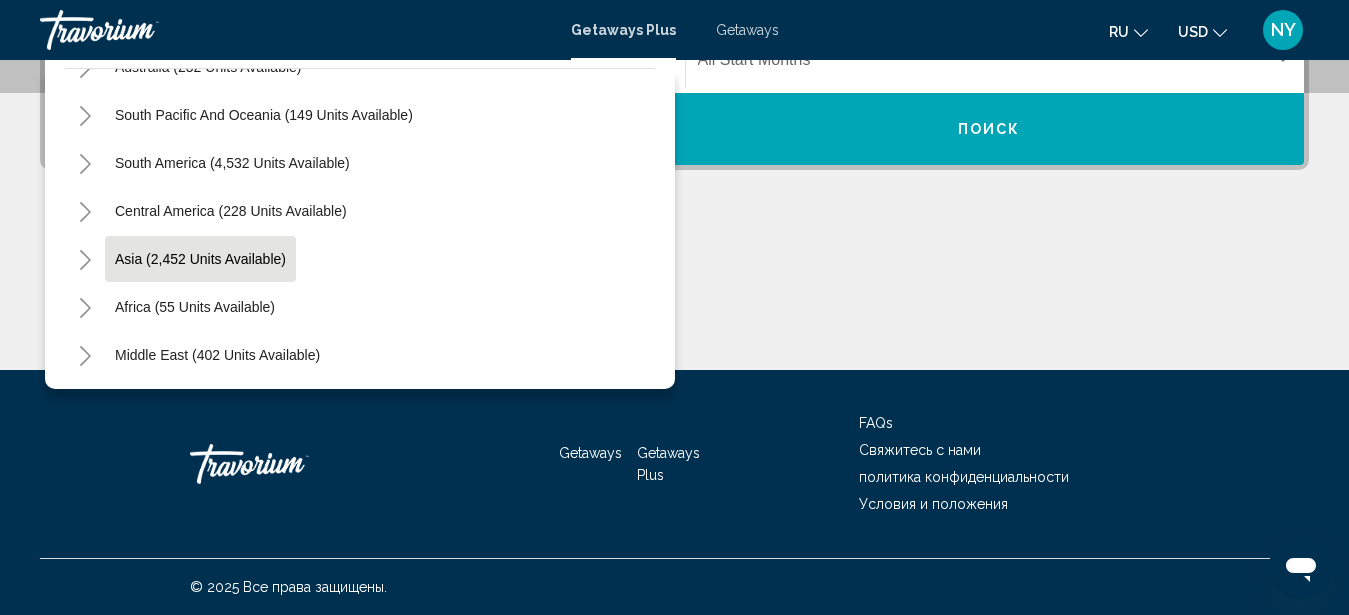 click on "Asia (2,452 units available)" at bounding box center (195, 307) 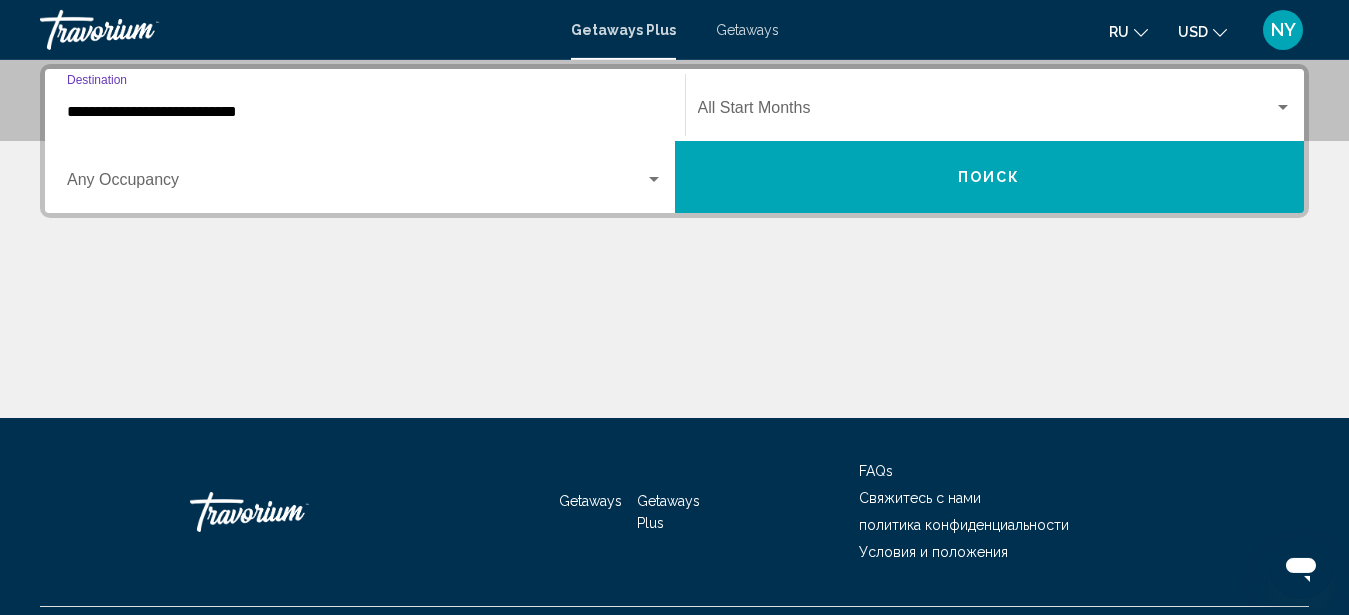scroll, scrollTop: 458, scrollLeft: 0, axis: vertical 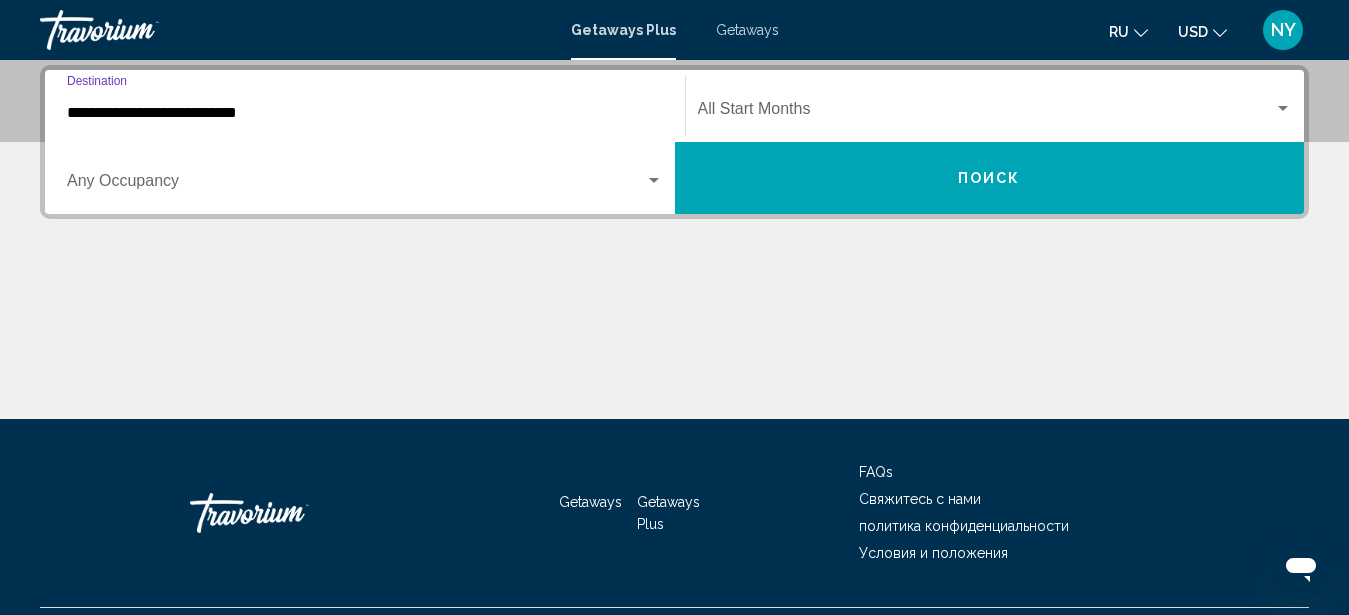 click on "**********" at bounding box center [365, 113] 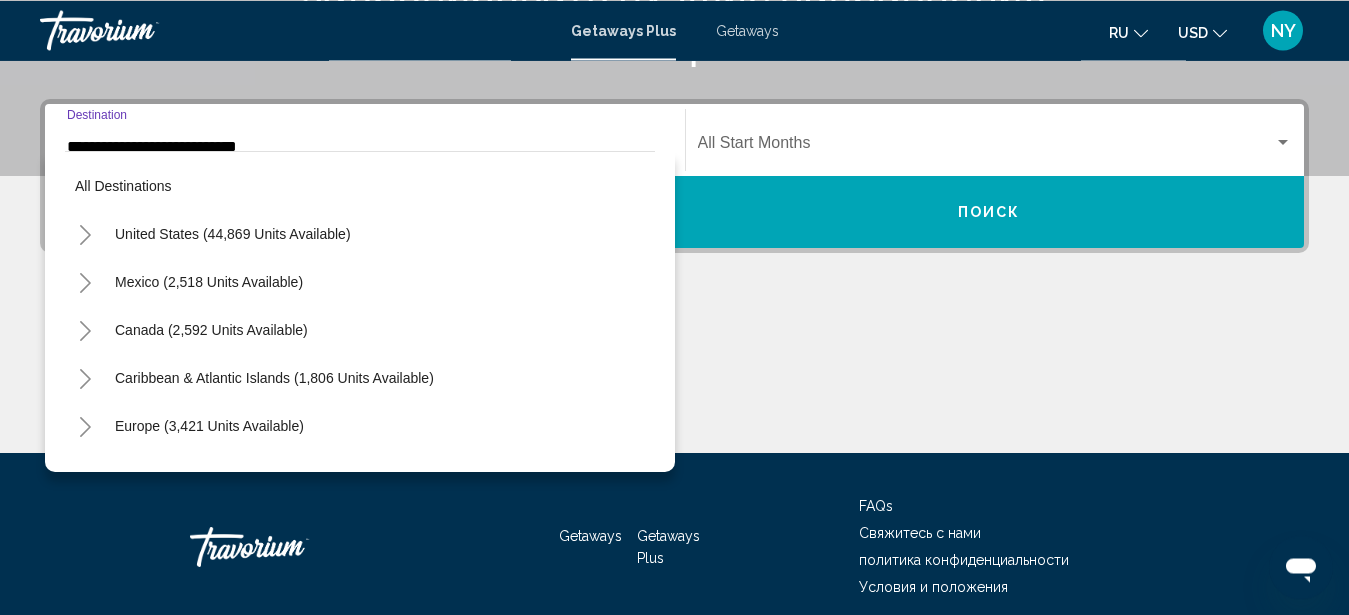 scroll, scrollTop: 359, scrollLeft: 0, axis: vertical 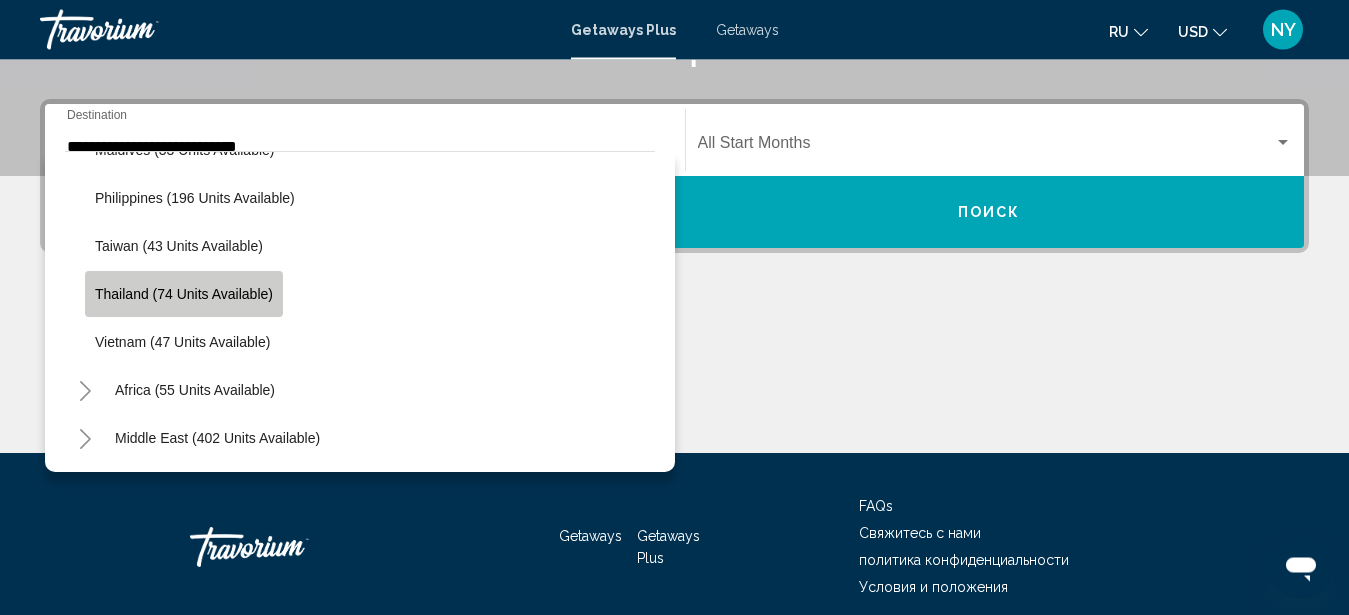 click on "Thailand (74 units available)" 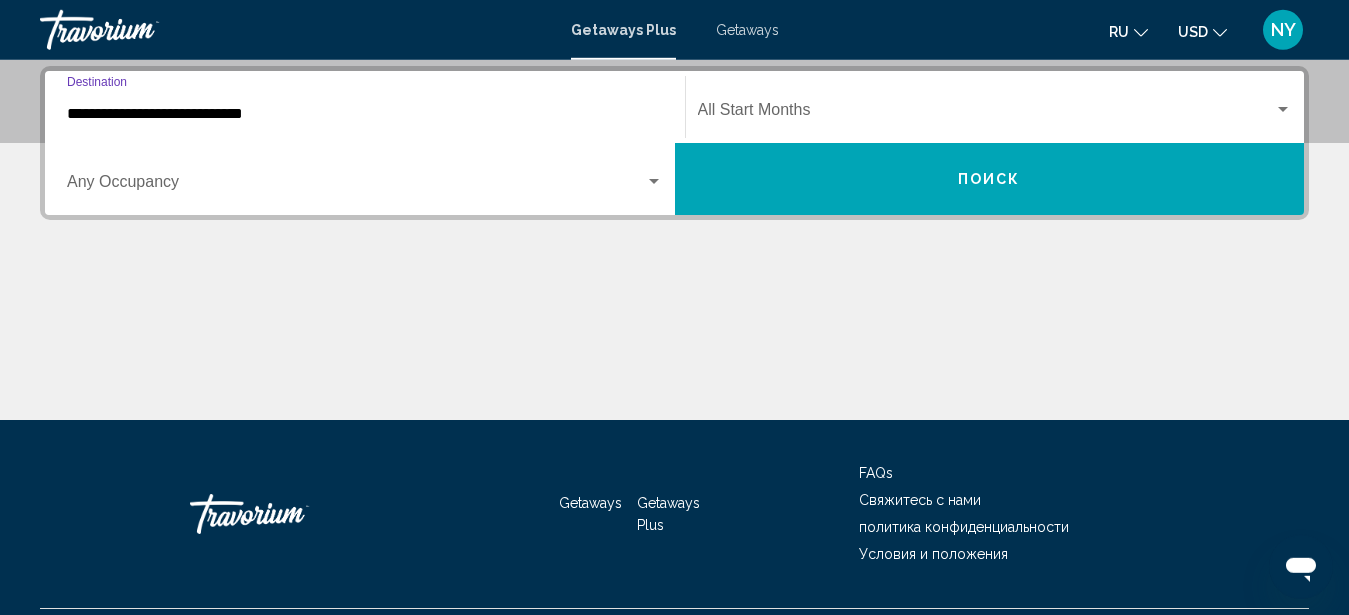 scroll, scrollTop: 458, scrollLeft: 0, axis: vertical 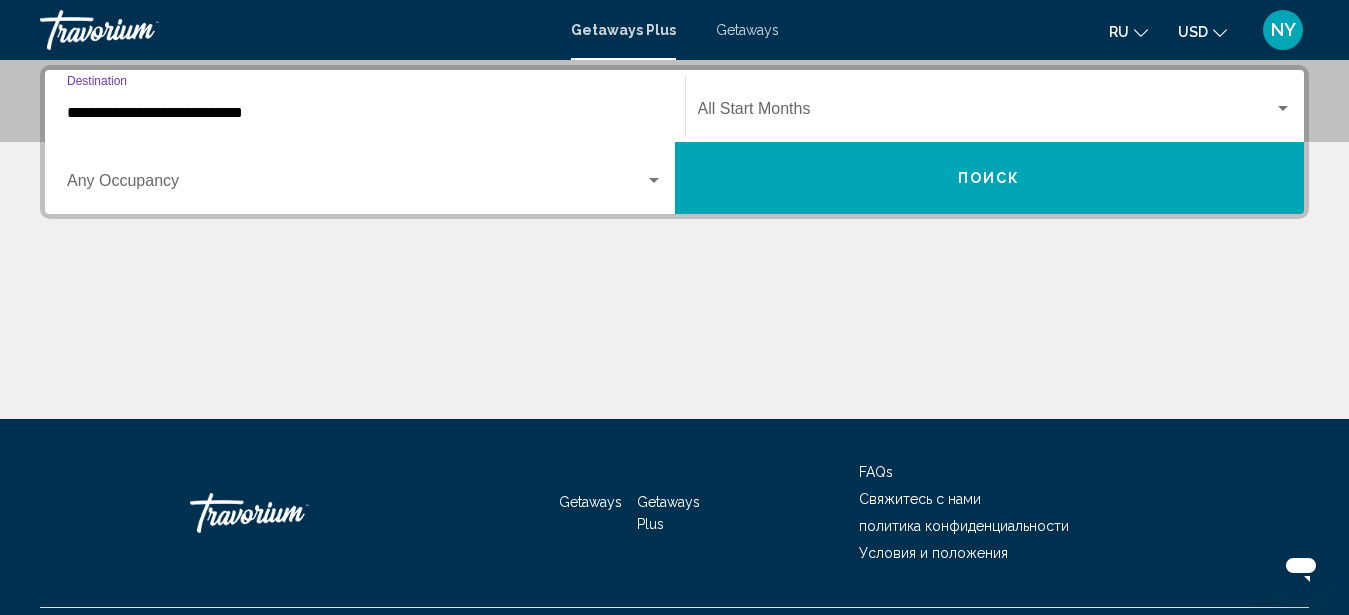 click at bounding box center (356, 185) 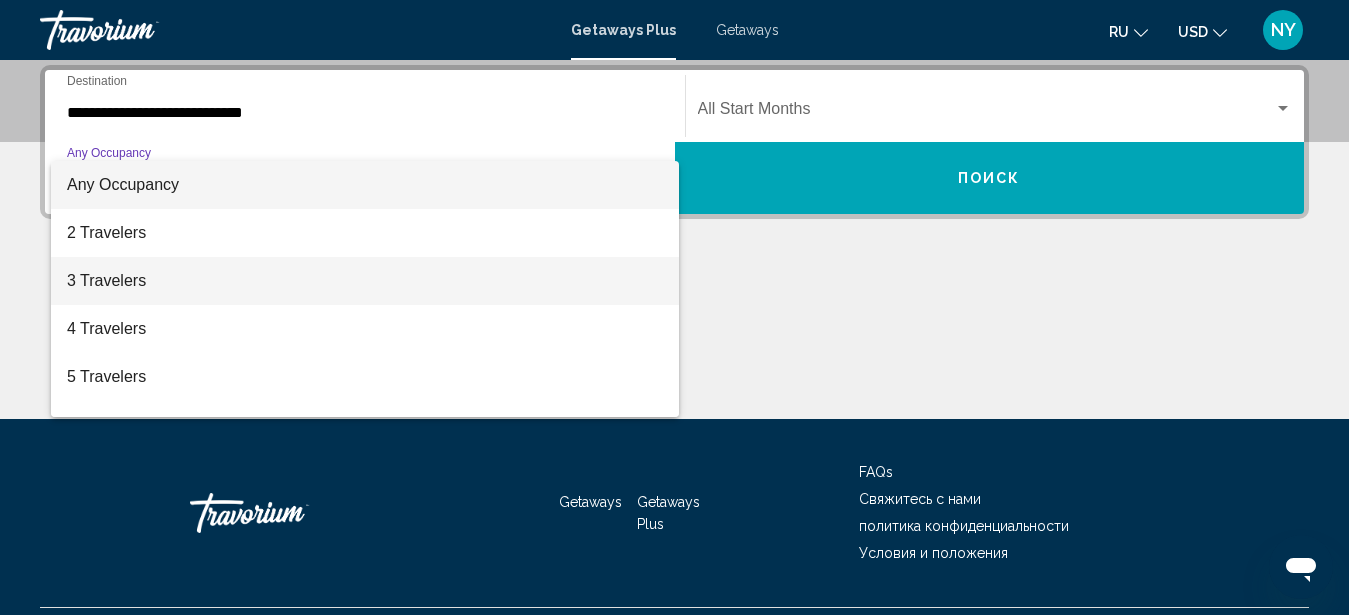 click on "3 Travelers" at bounding box center (365, 281) 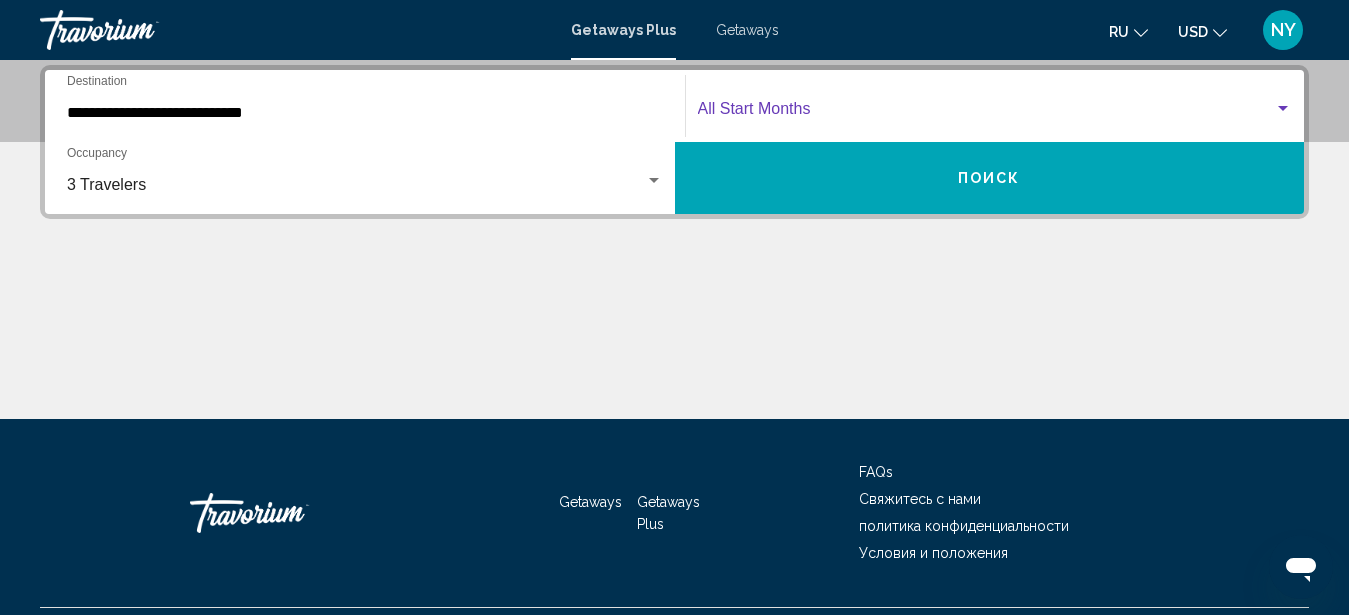 click at bounding box center [986, 113] 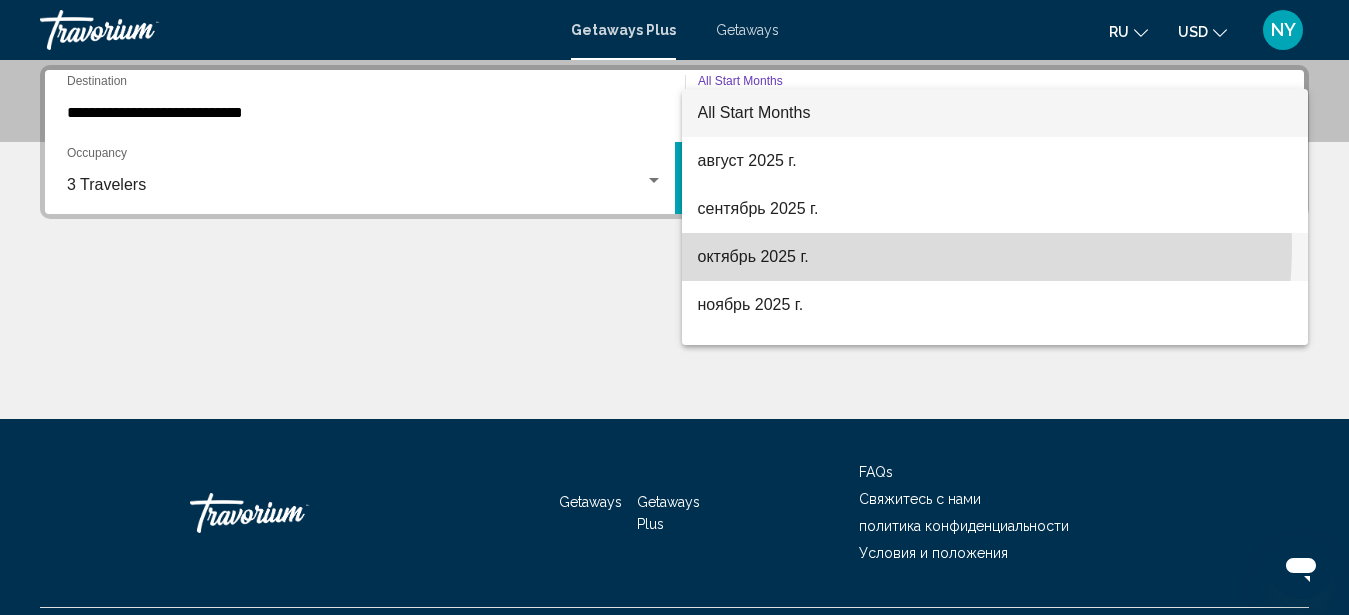 click on "октябрь 2025 г." at bounding box center (995, 257) 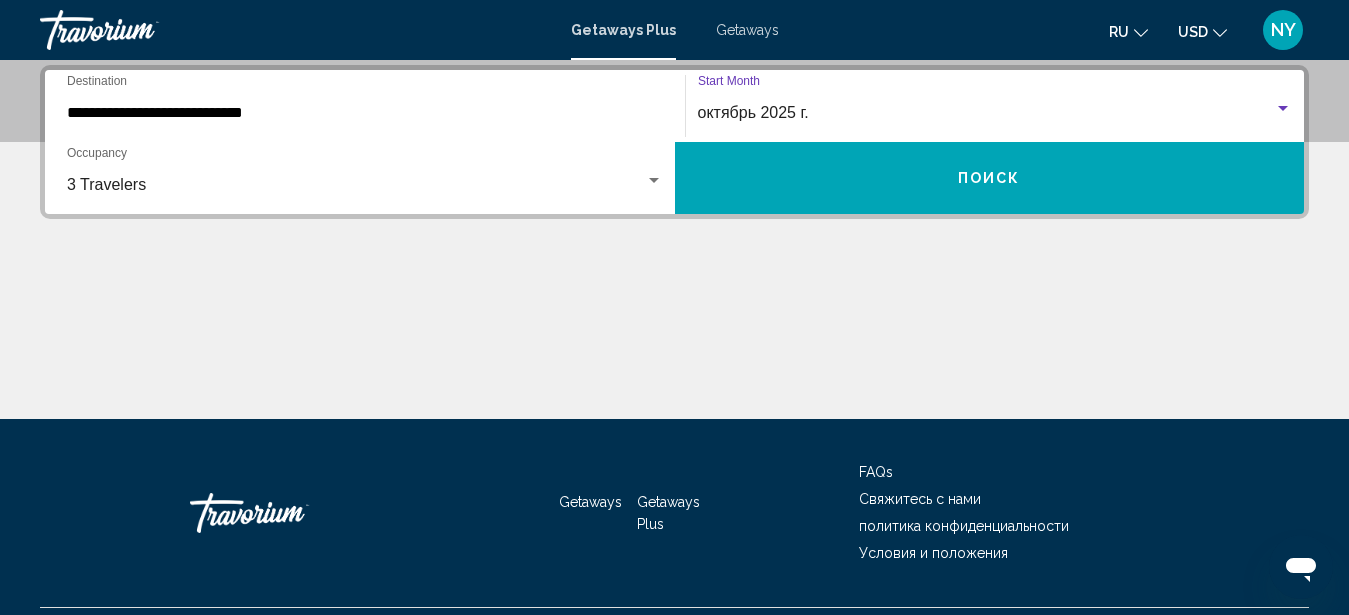 click on "Поиск" at bounding box center (990, 178) 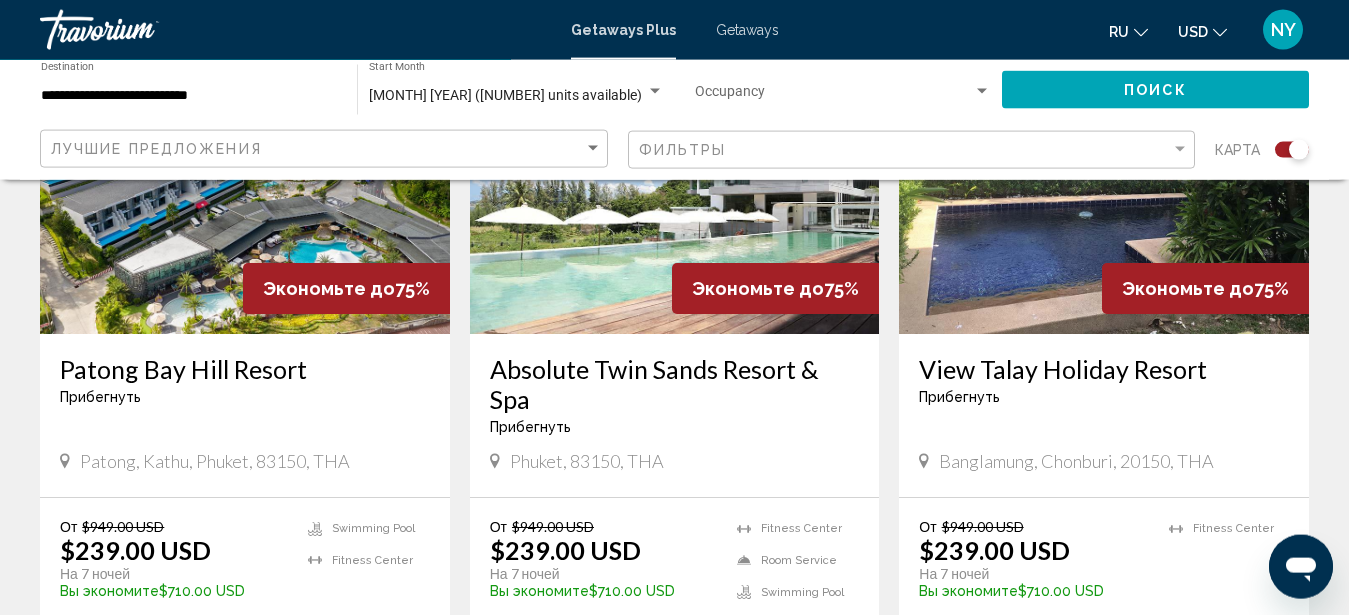 scroll, scrollTop: 918, scrollLeft: 0, axis: vertical 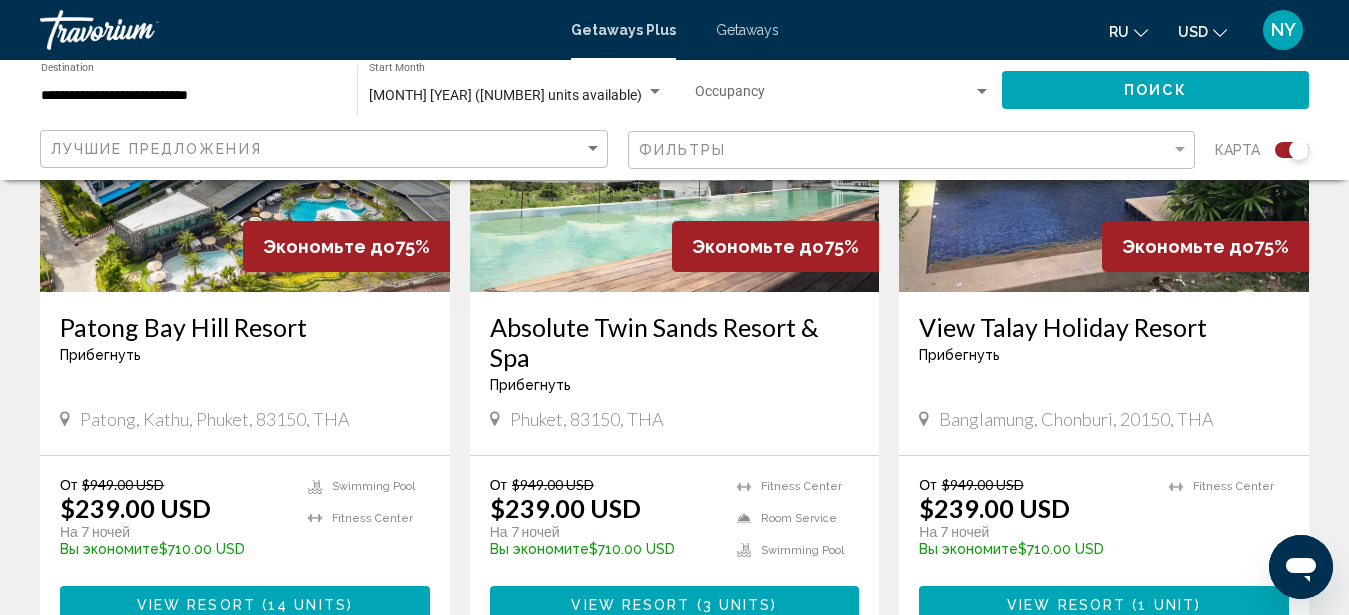 click at bounding box center [245, 132] 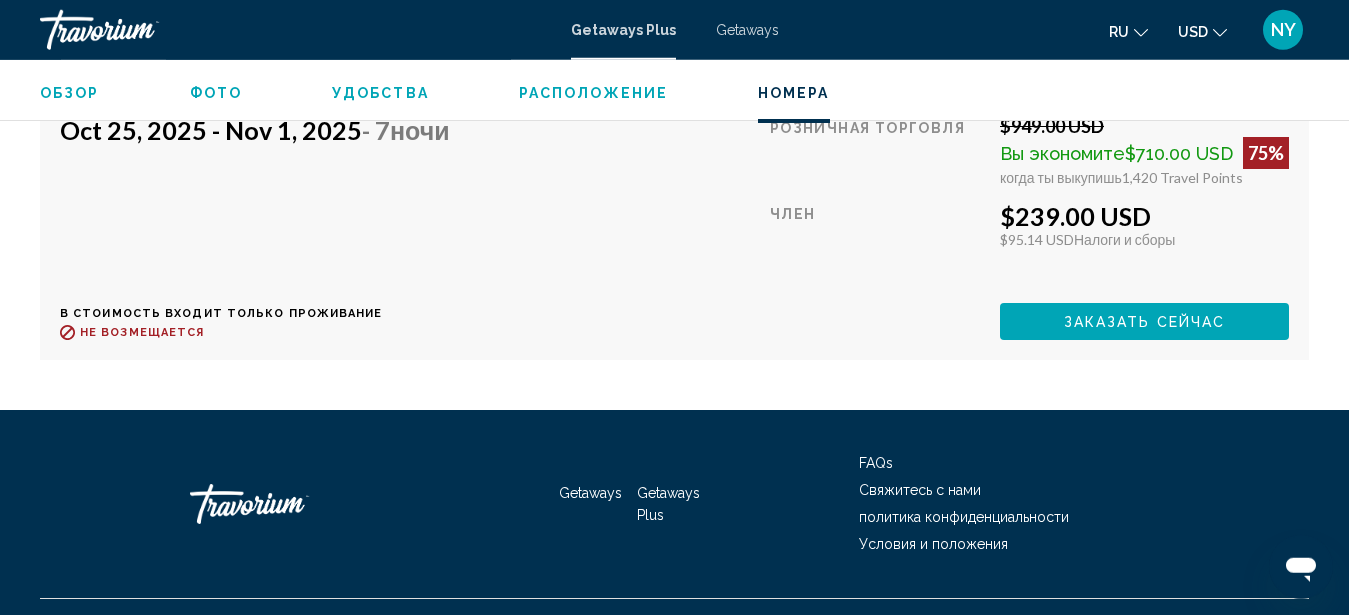 scroll, scrollTop: 4772, scrollLeft: 0, axis: vertical 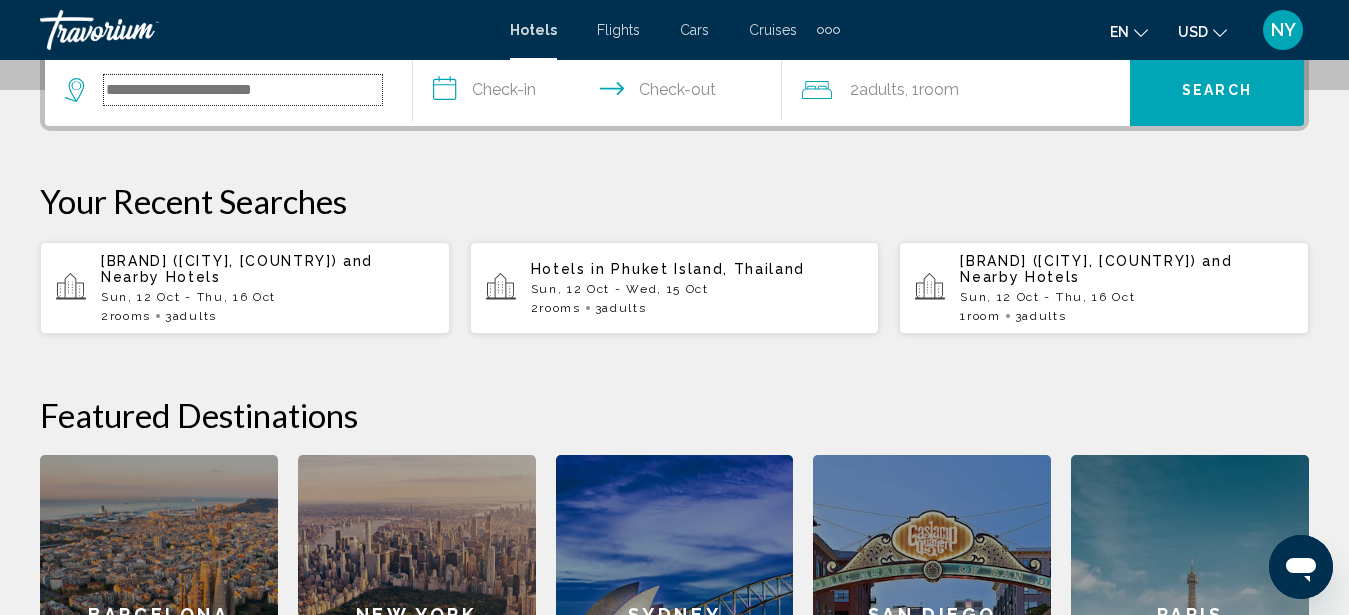 click at bounding box center [243, 90] 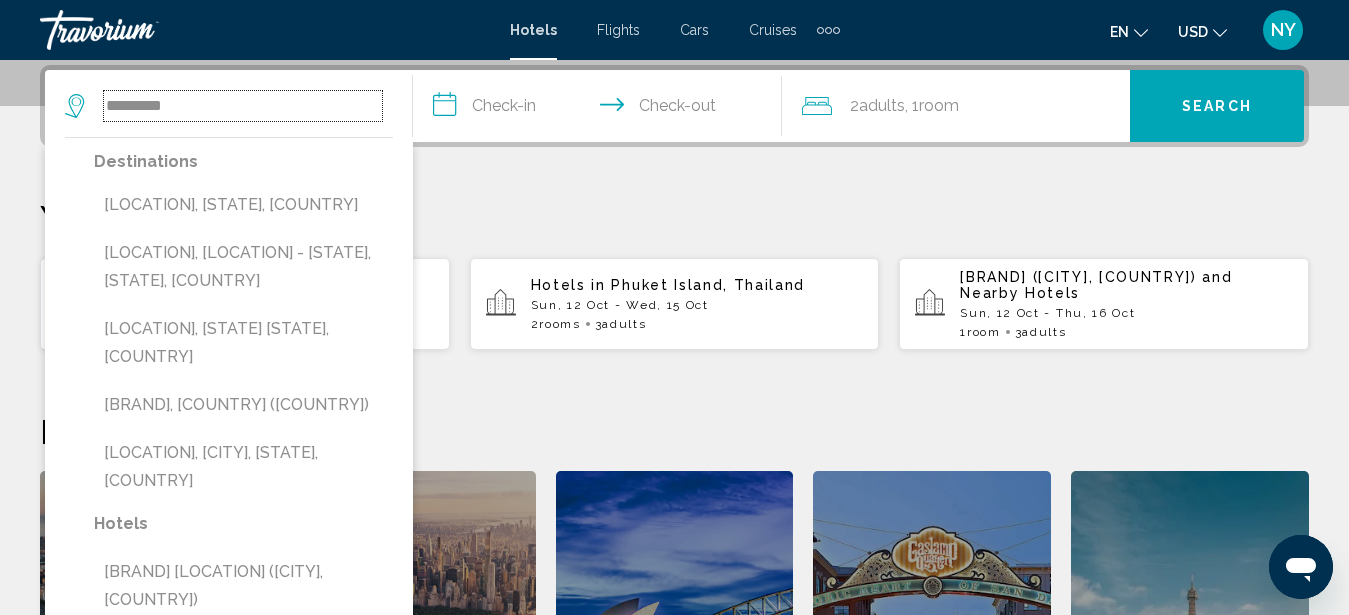 type on "********" 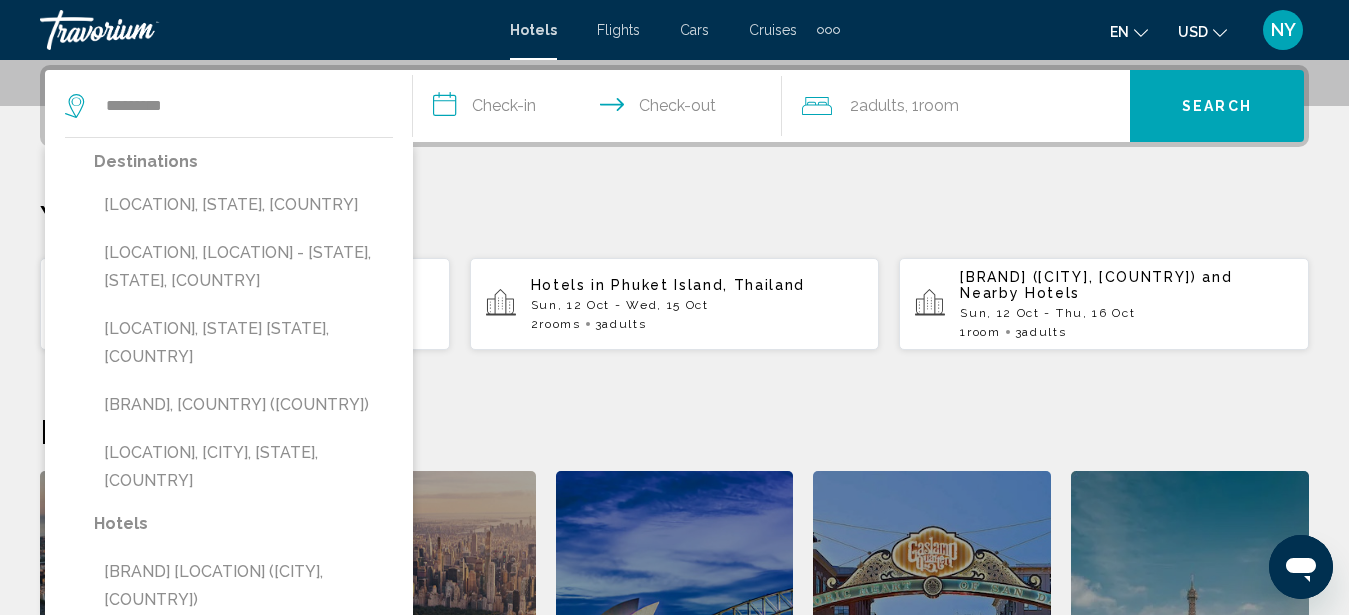 click on "Featured Destinations" 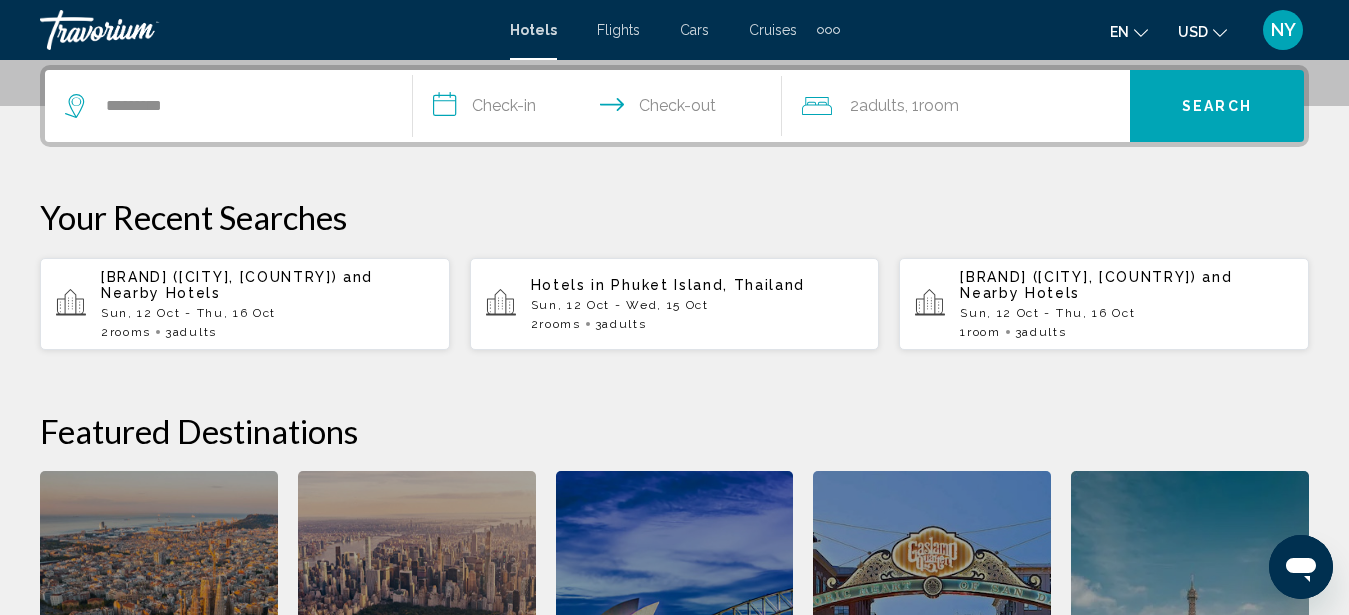 click on "[BRAND] [LOCATION] ([CITY], [COUNTRY])    and Nearby Hotels  Sun, 12 Oct - Thu, 16 Oct  2  Room rooms 3  Adult Adults" at bounding box center (267, 304) 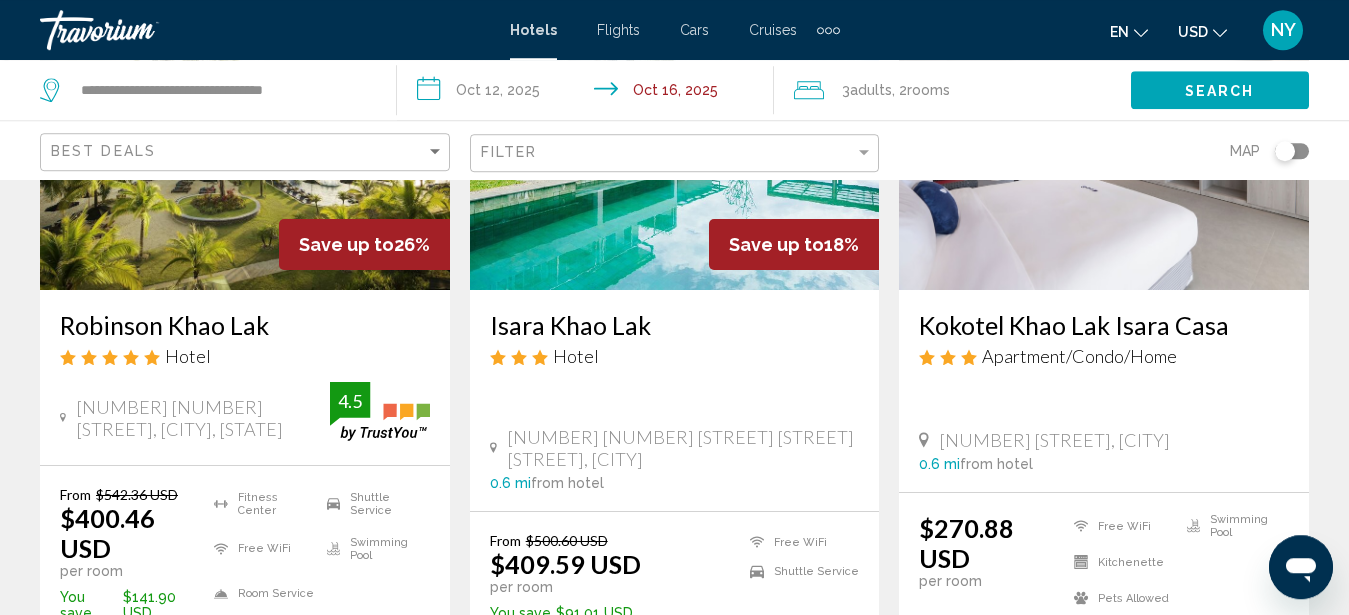 scroll, scrollTop: 102, scrollLeft: 0, axis: vertical 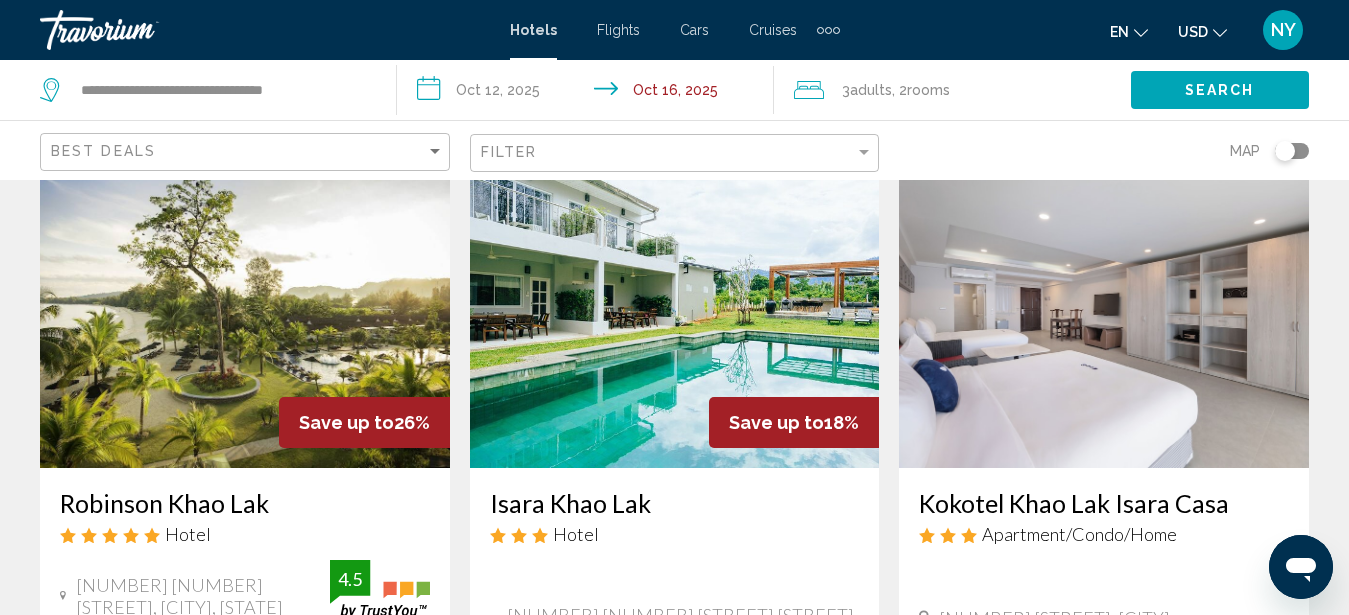 click at bounding box center (245, 308) 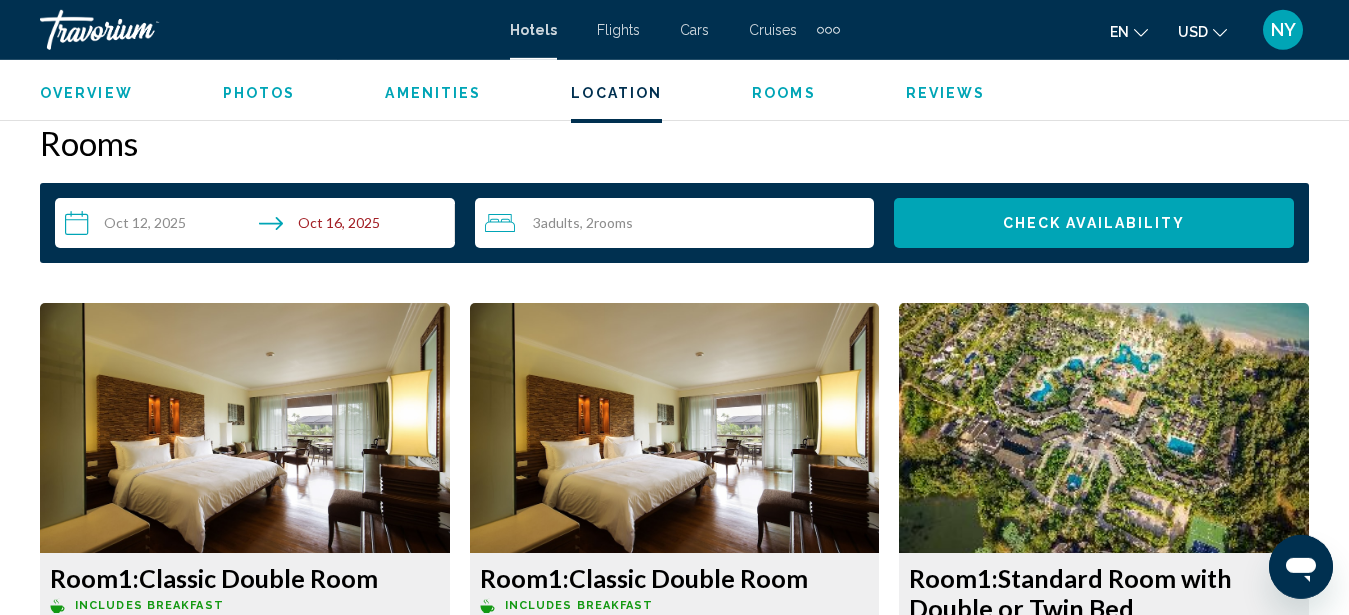 scroll, scrollTop: 2754, scrollLeft: 0, axis: vertical 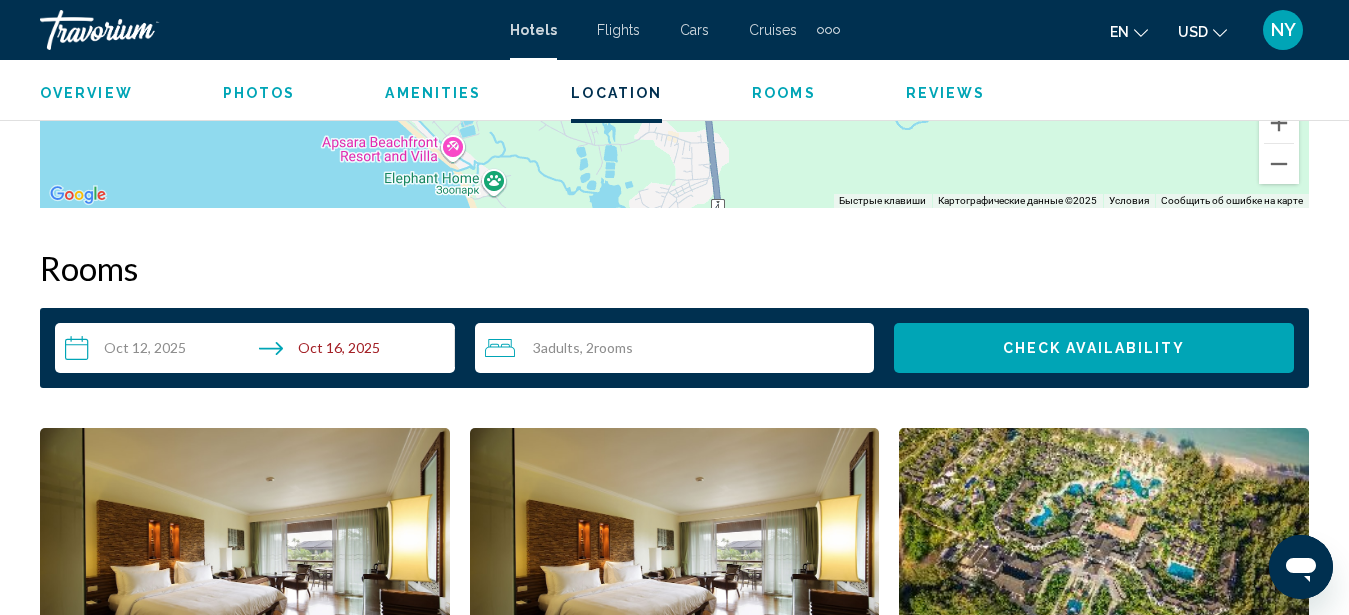 click on "**********" at bounding box center [259, 351] 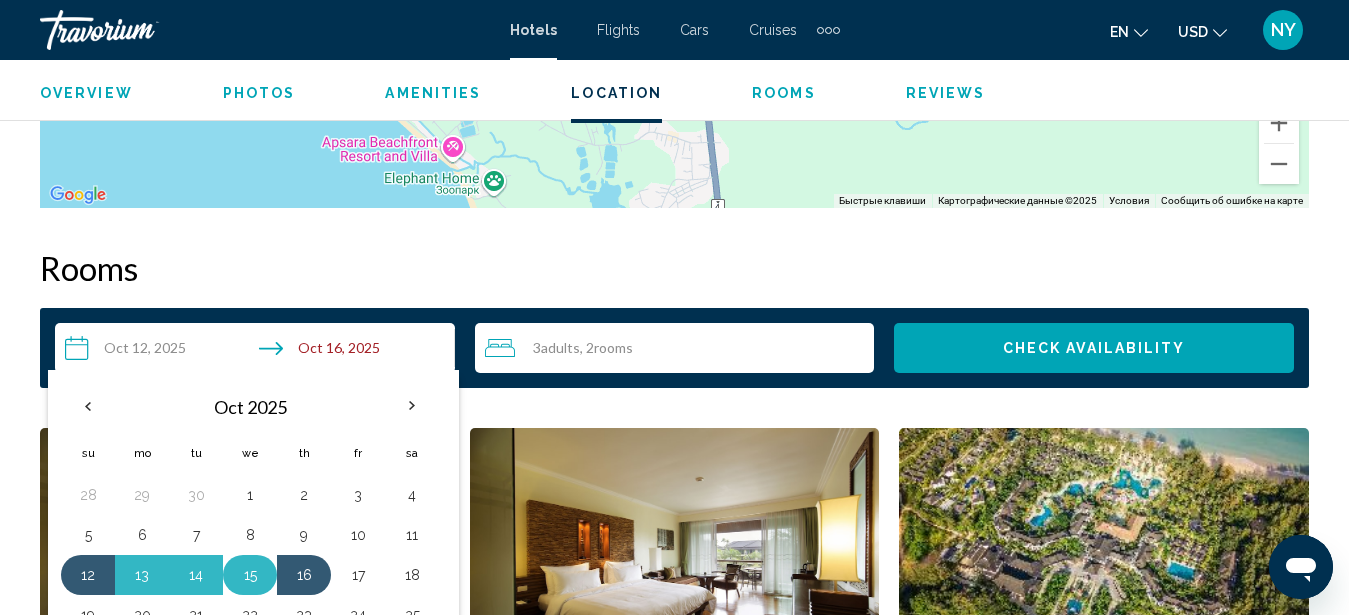 click on "15" at bounding box center [250, 575] 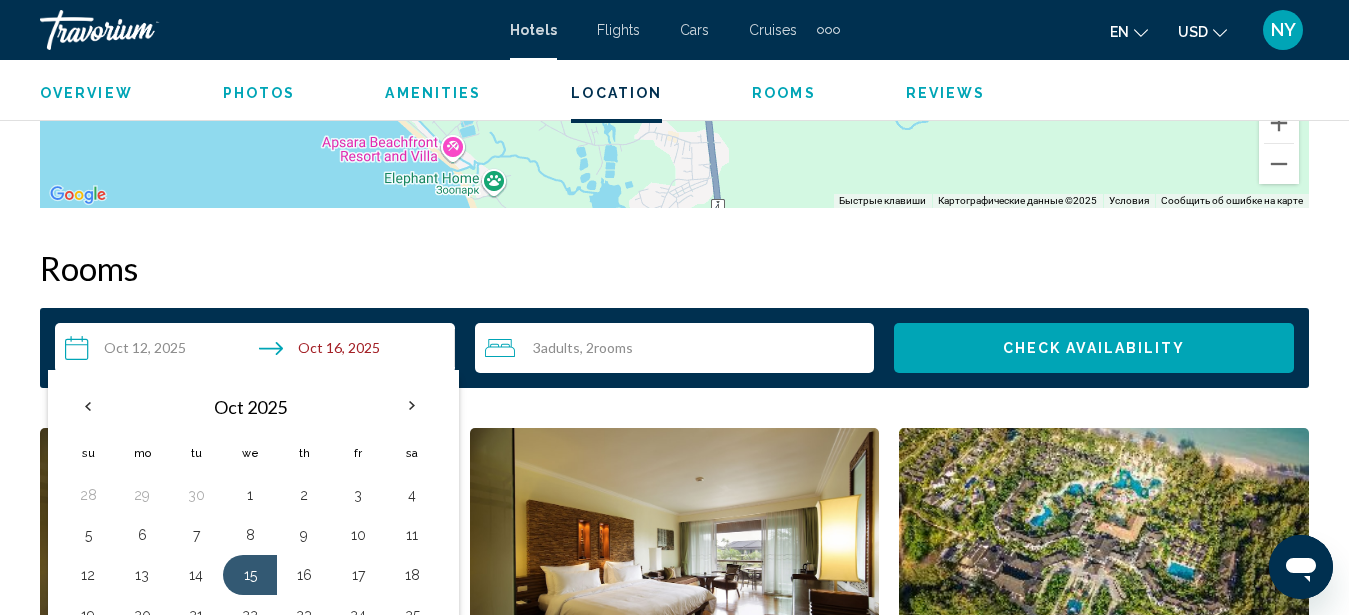 click on "Check Availability" at bounding box center (1094, 348) 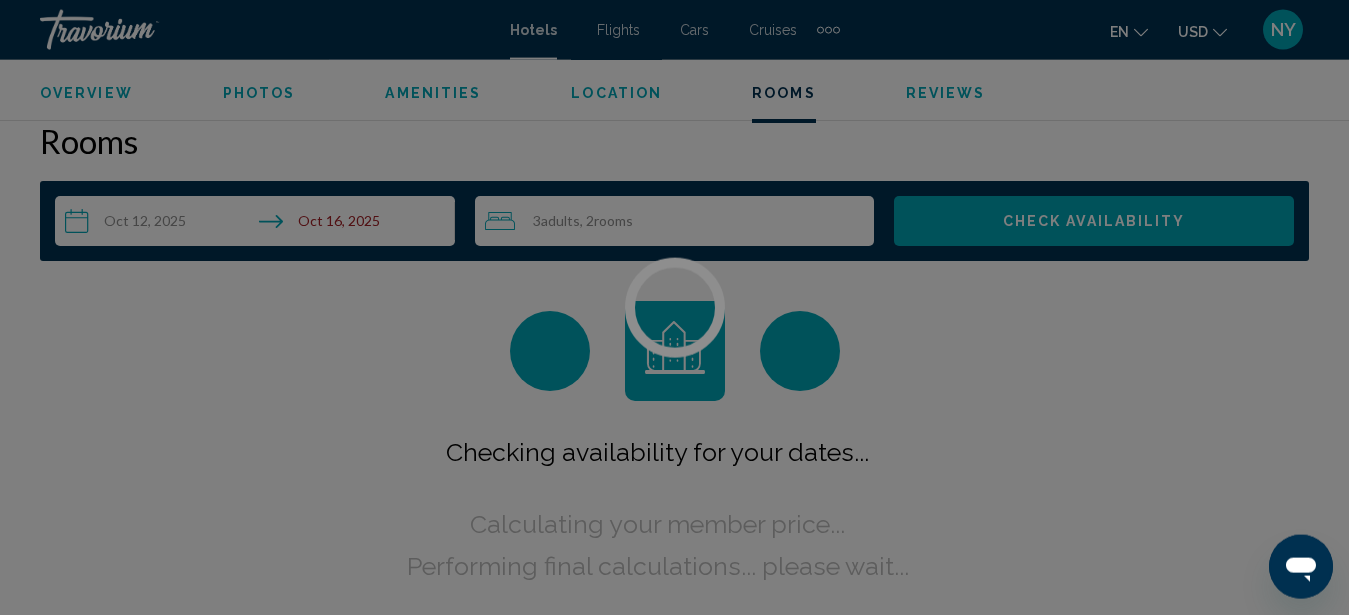scroll, scrollTop: 2882, scrollLeft: 0, axis: vertical 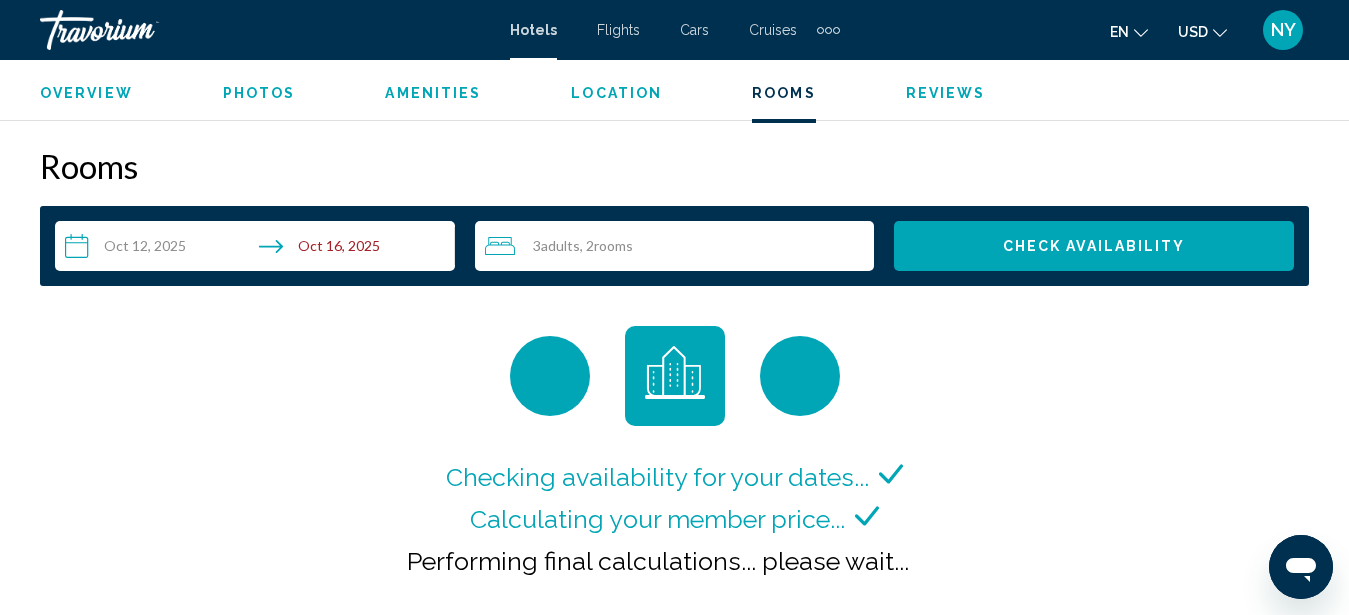 click on "**********" at bounding box center [259, 249] 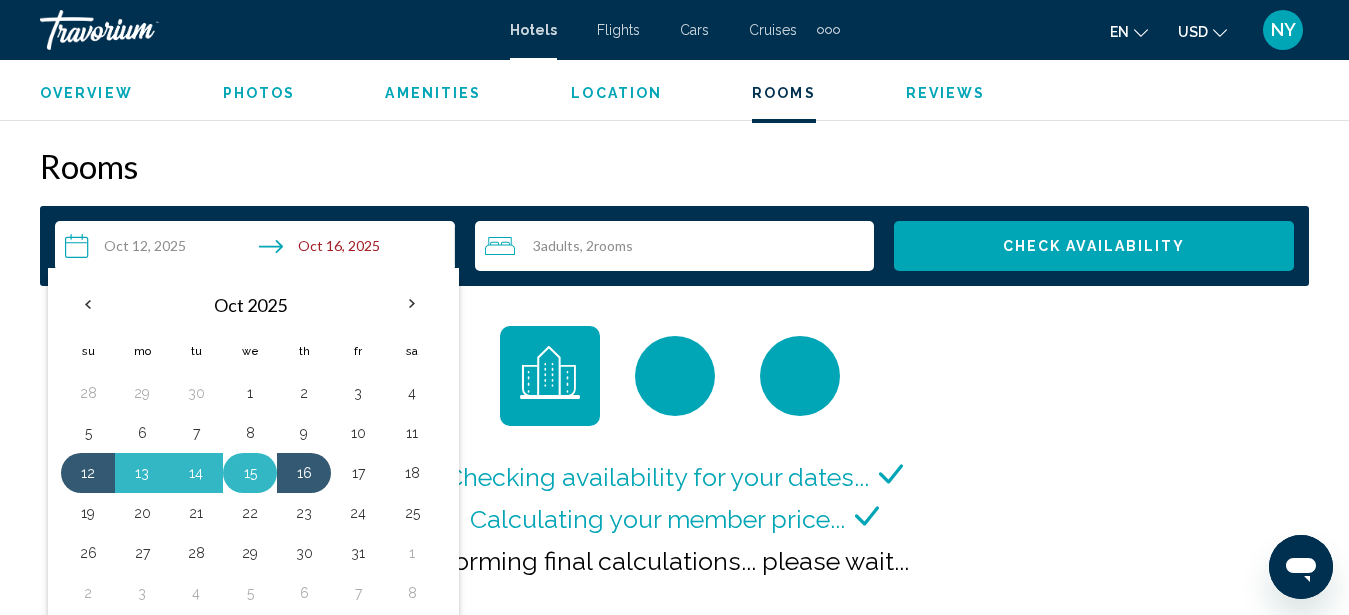 click on "15" at bounding box center (250, 473) 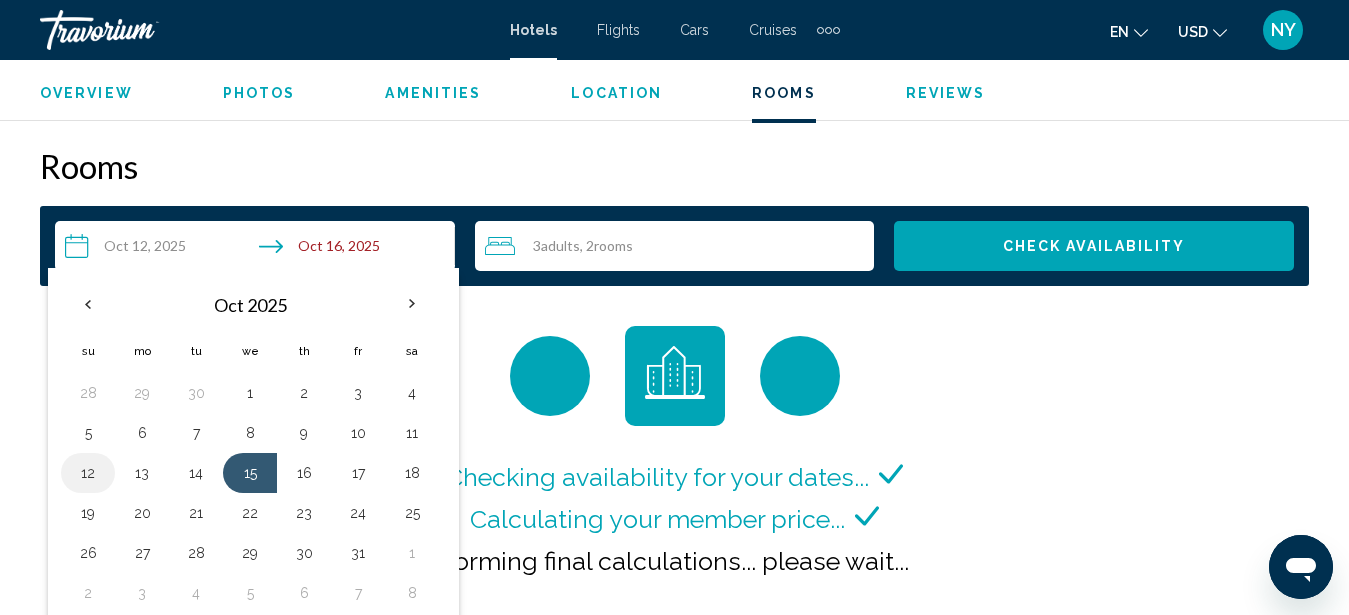 click on "12" at bounding box center [88, 473] 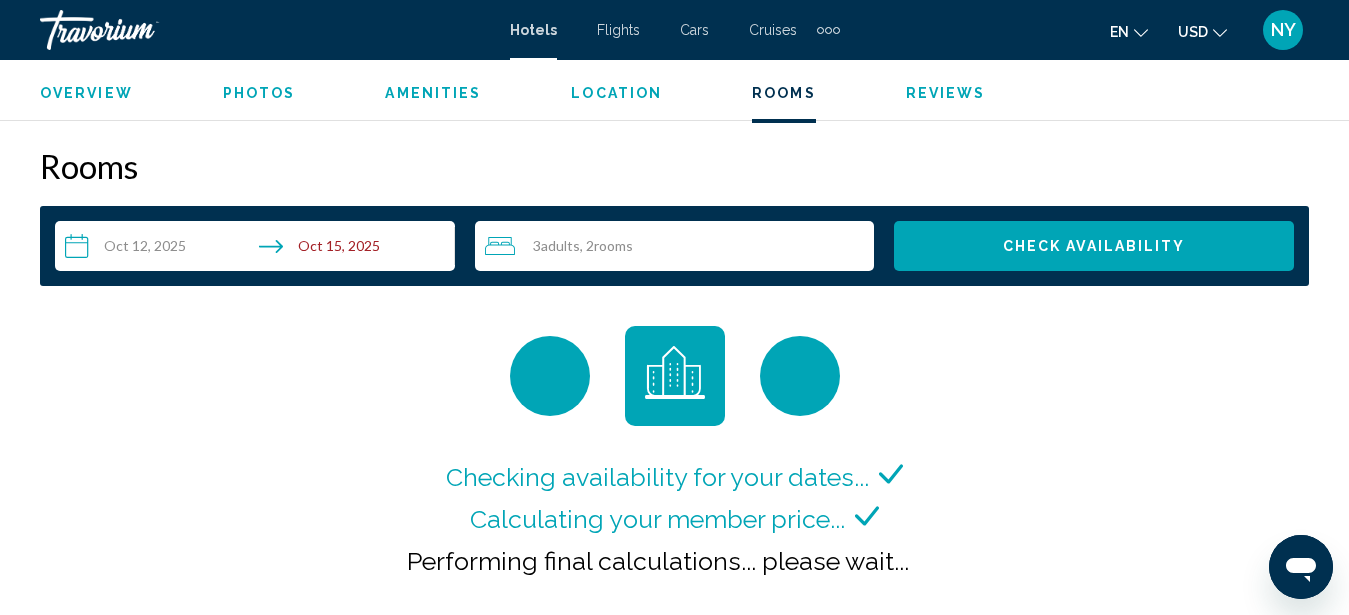 click on "3  Adult Adults , 2  Room rooms" at bounding box center (680, 246) 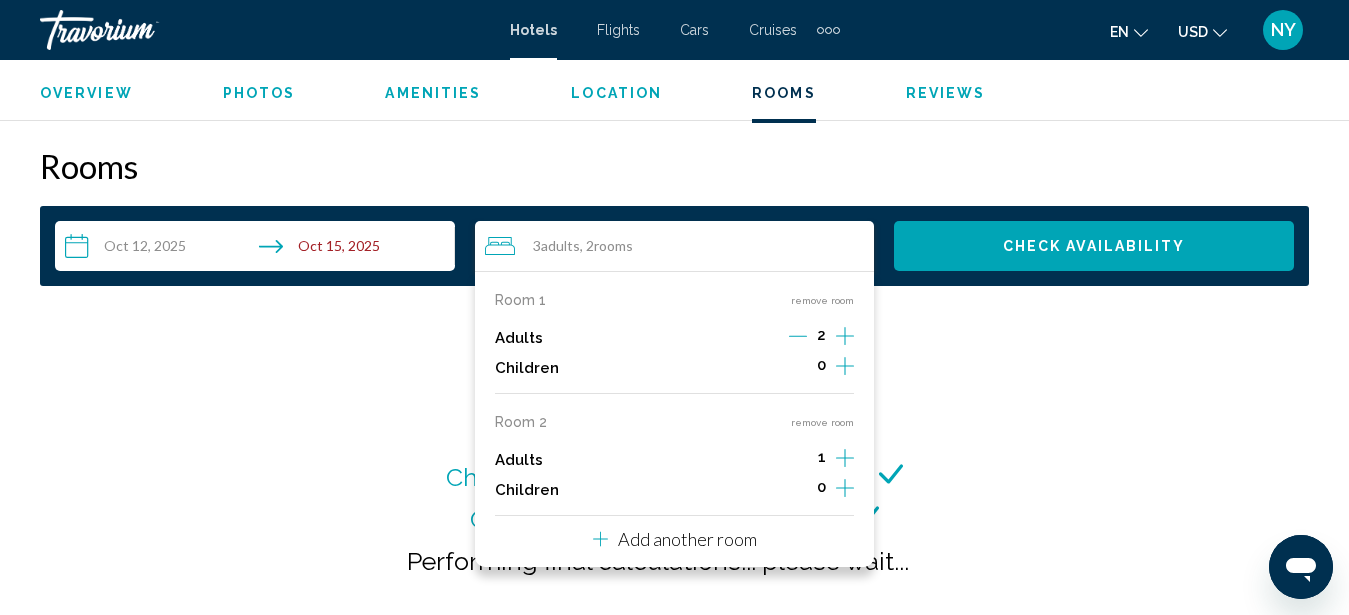 click on "Check Availability" at bounding box center (1094, 246) 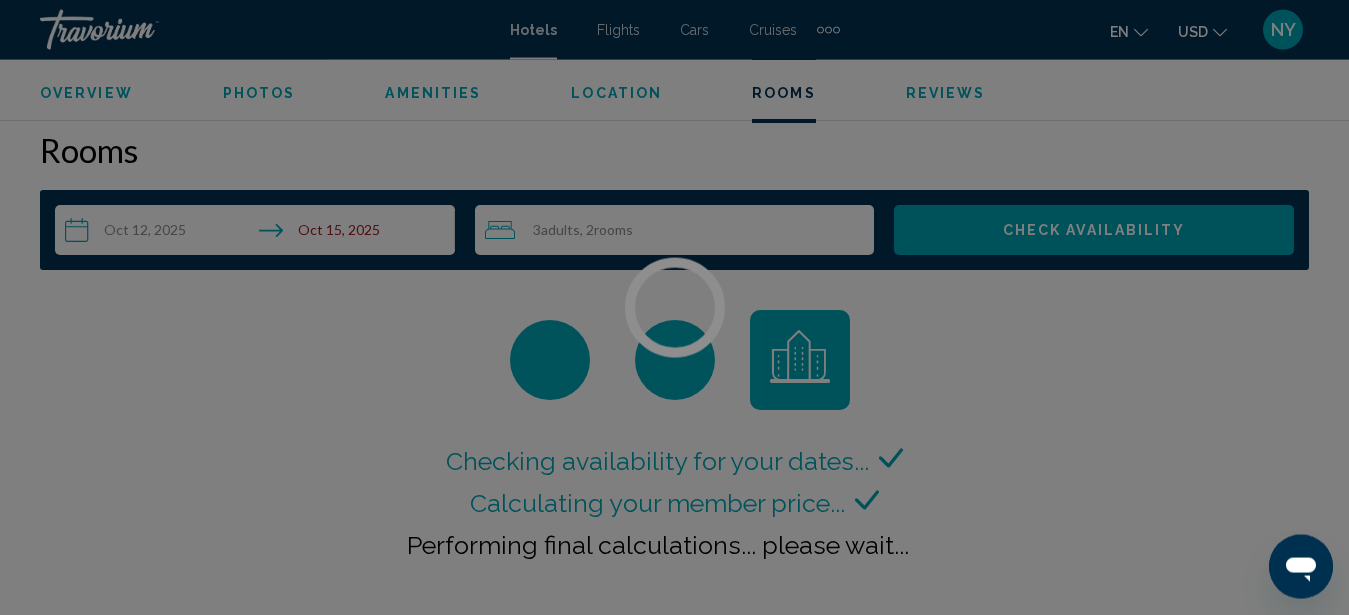scroll, scrollTop: 2878, scrollLeft: 0, axis: vertical 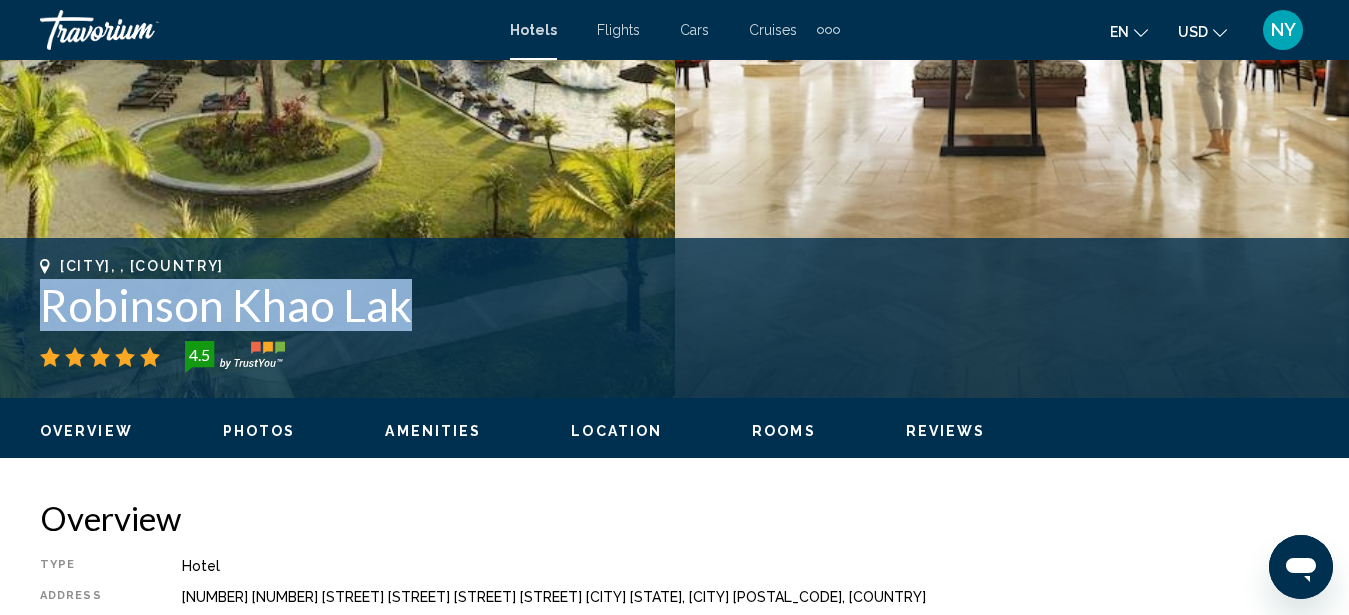 drag, startPoint x: 35, startPoint y: 301, endPoint x: 406, endPoint y: 295, distance: 371.04852 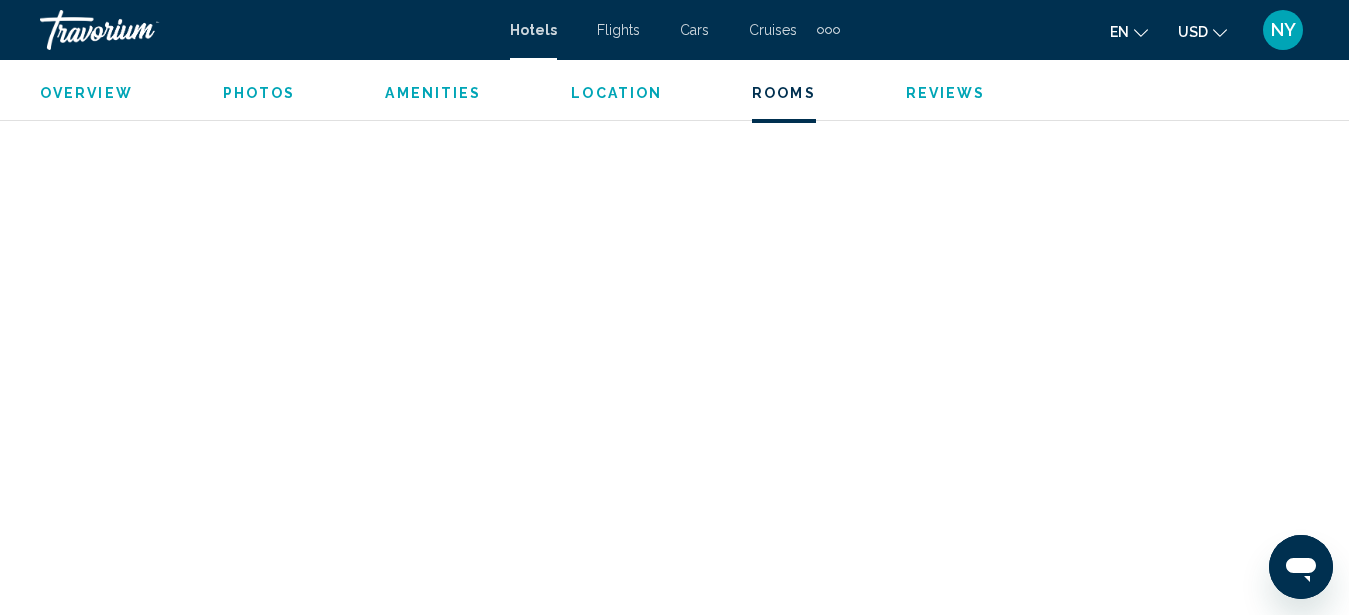 scroll, scrollTop: 3060, scrollLeft: 0, axis: vertical 